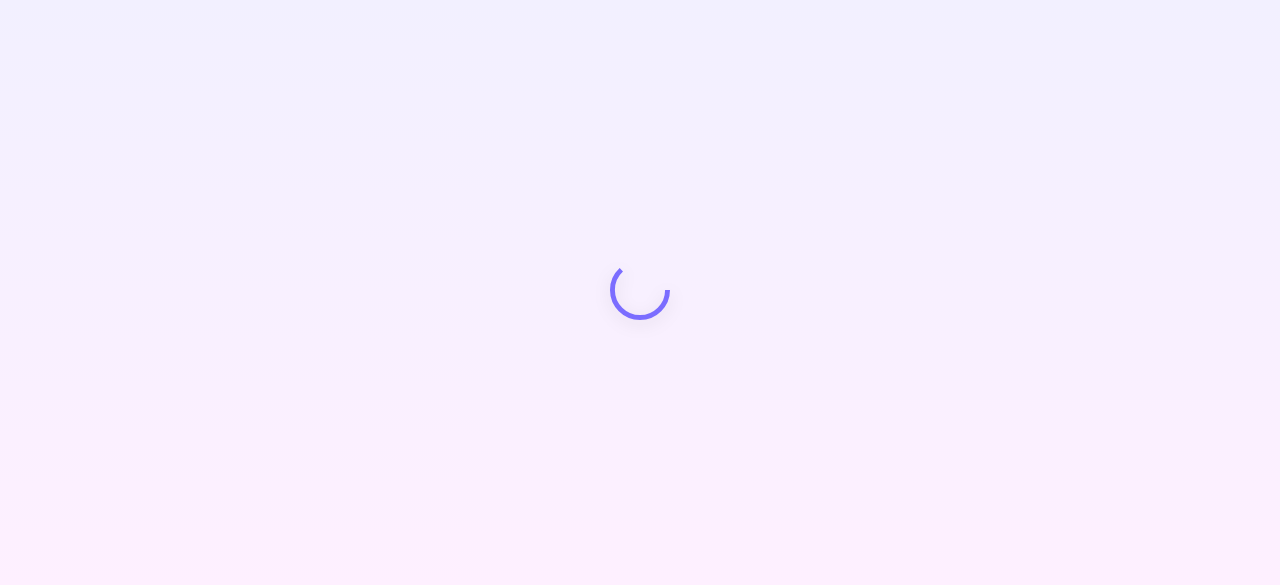 scroll, scrollTop: 0, scrollLeft: 0, axis: both 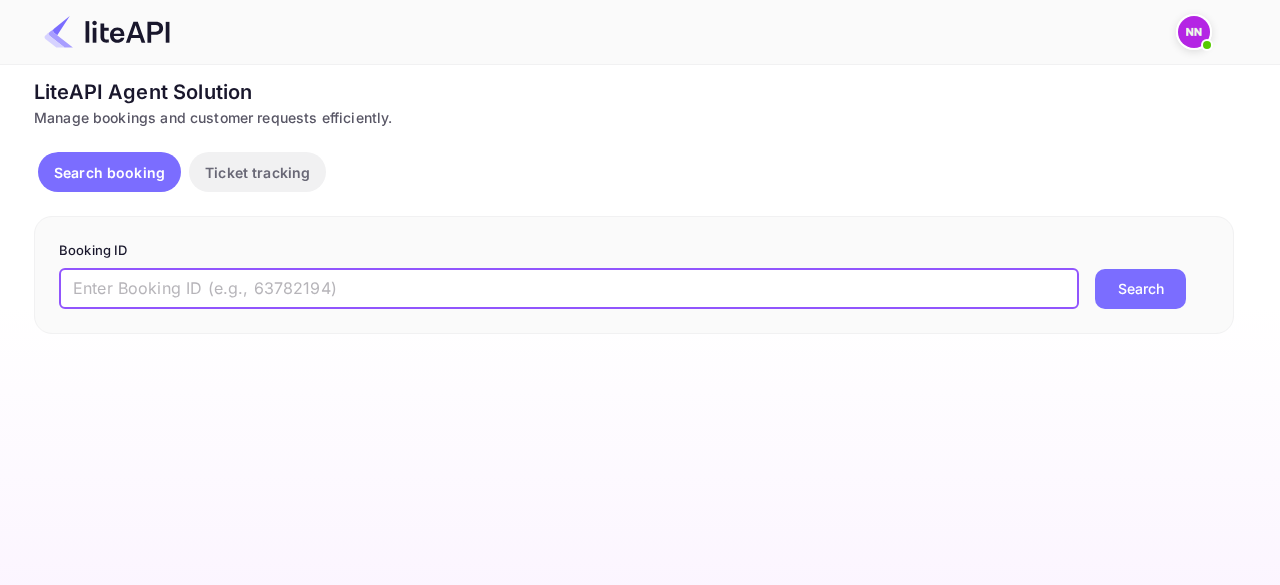 click at bounding box center (569, 289) 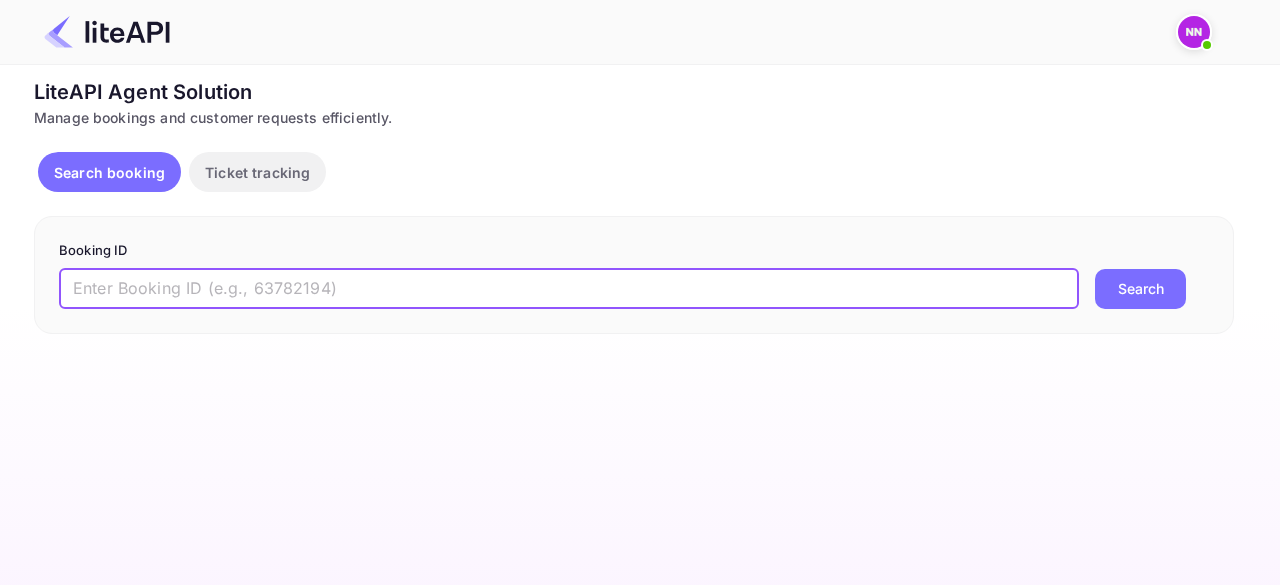 click on "Ticket tracking" at bounding box center [257, 172] 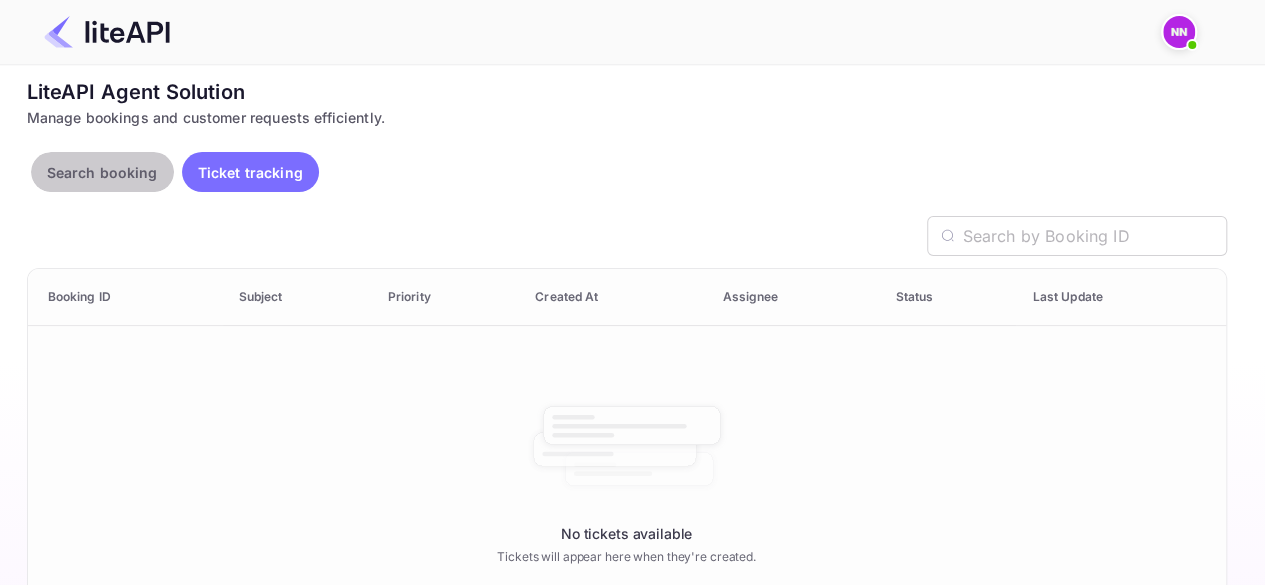 click on "Search booking" at bounding box center [102, 172] 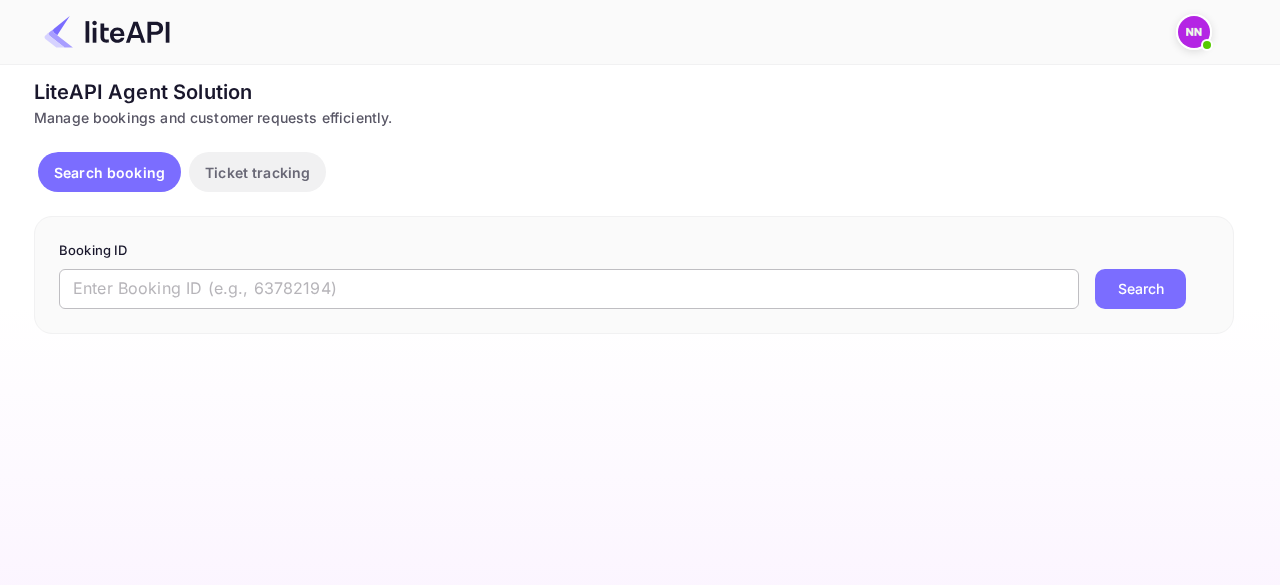 click at bounding box center [569, 289] 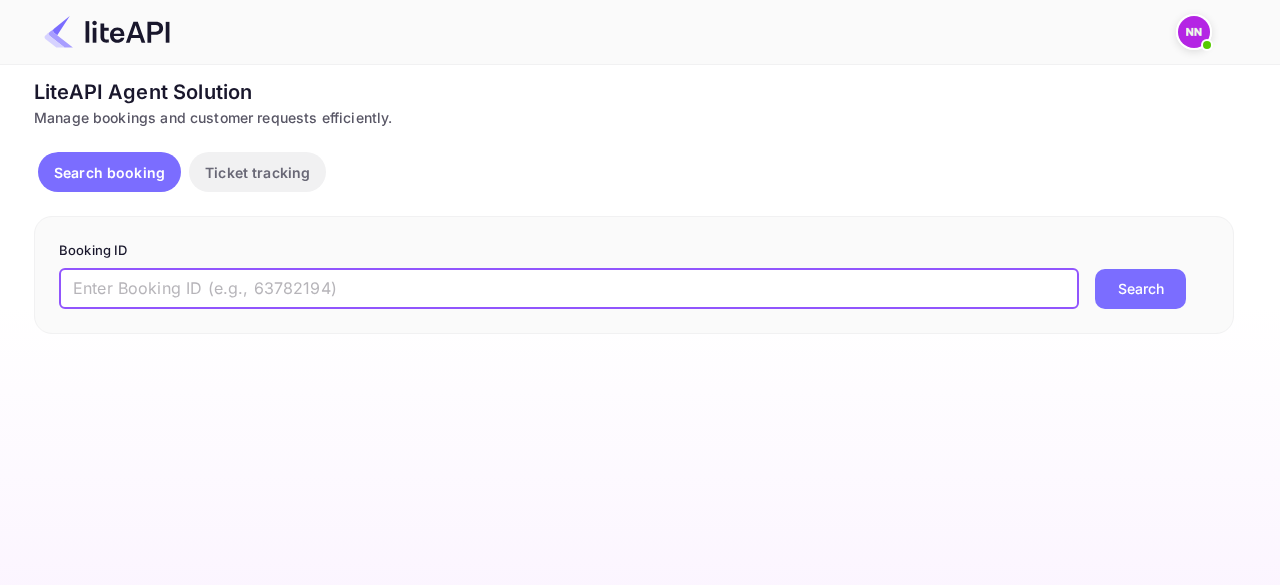 click on "Search booking Ticket tracking" at bounding box center (634, 176) 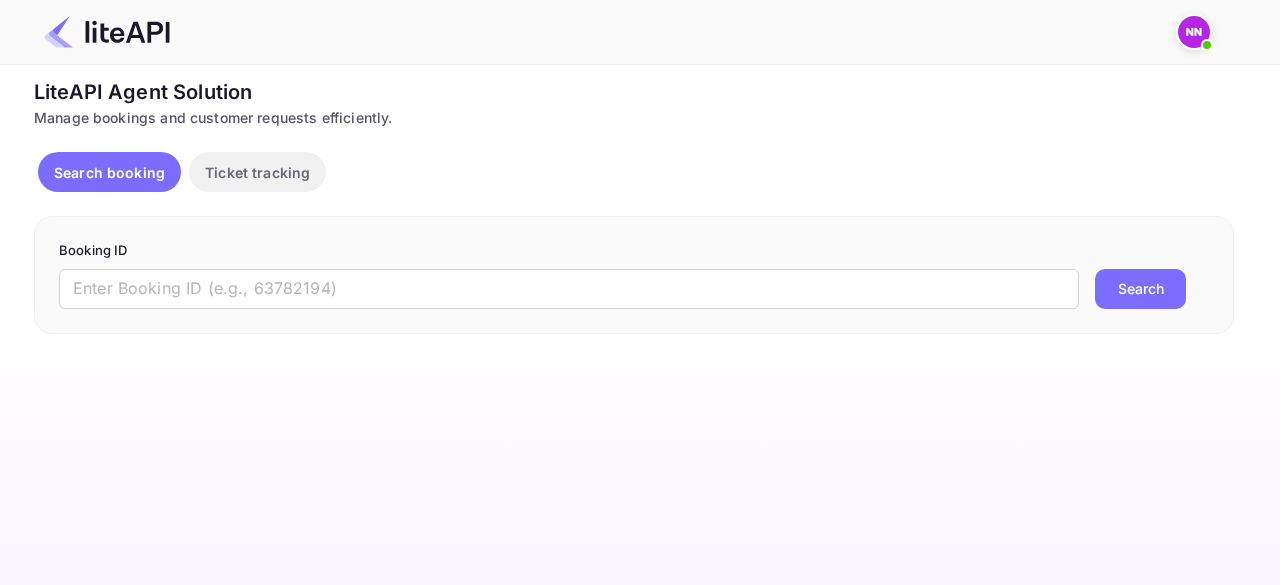 click on "Booking ID ​ Search" at bounding box center [634, 275] 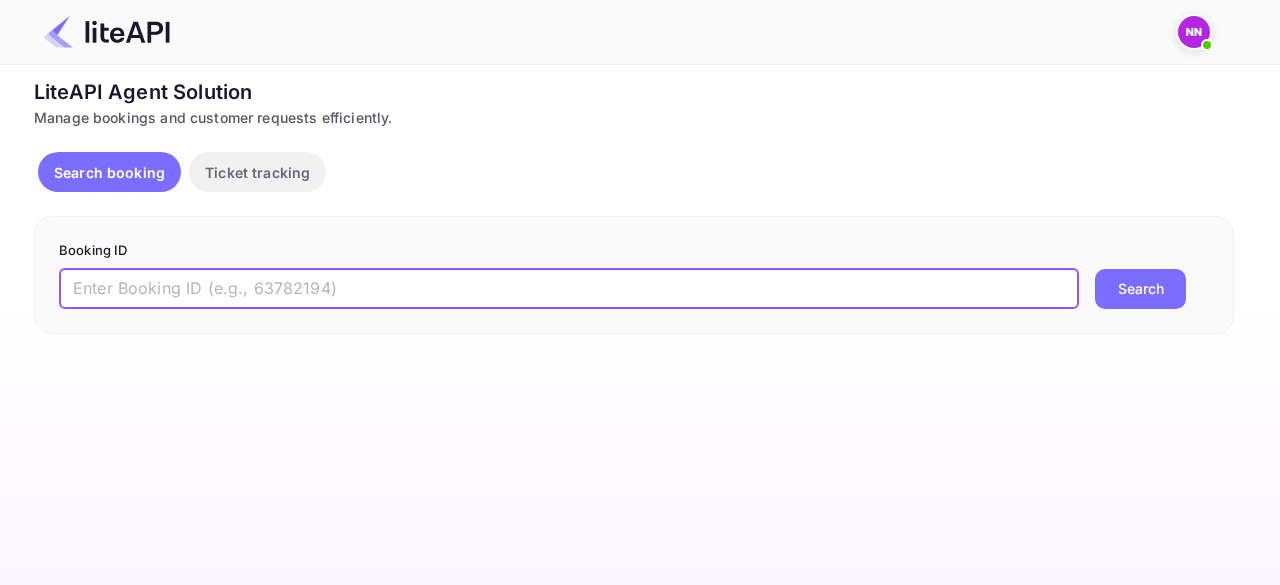 click at bounding box center (569, 289) 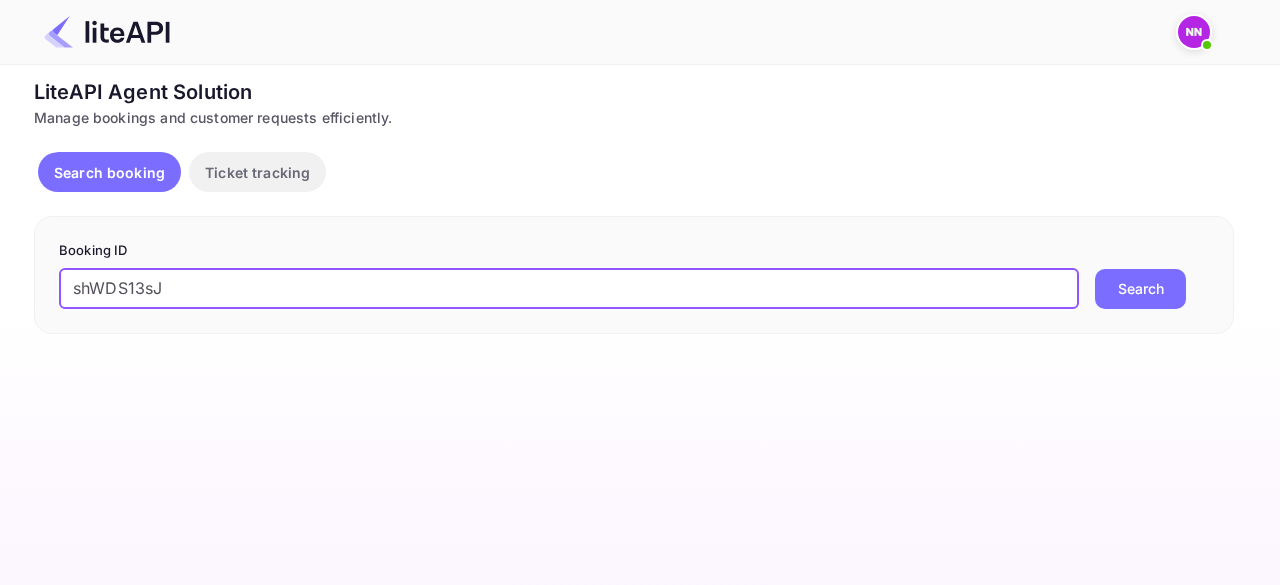 click on "Search" at bounding box center (1140, 289) 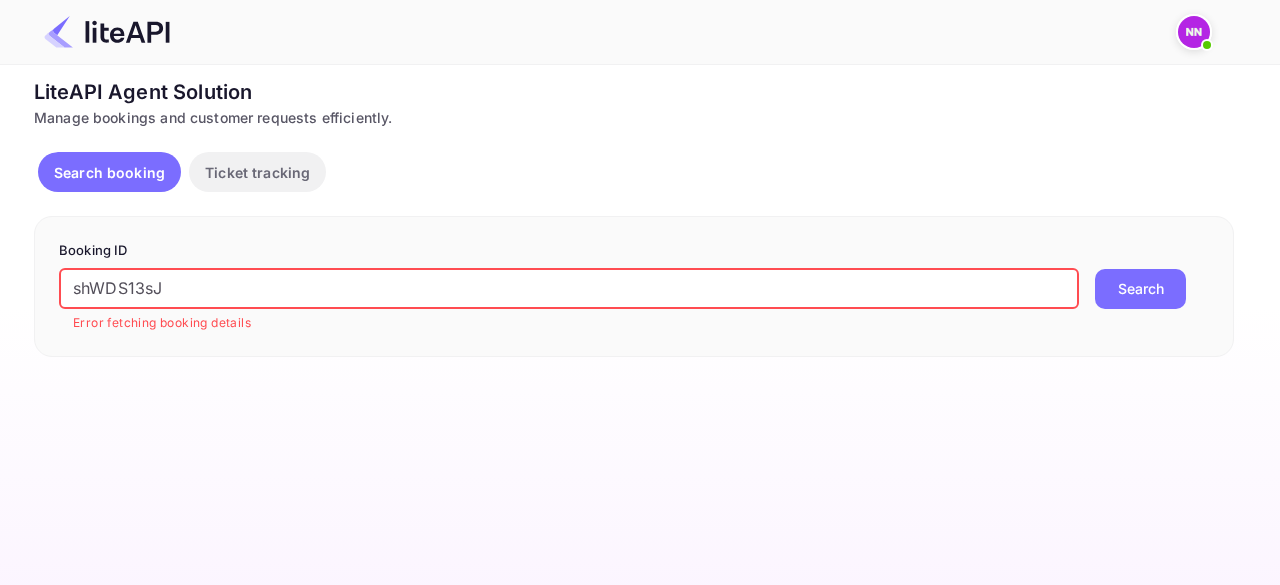 click on "shWDS13sJ" at bounding box center [569, 289] 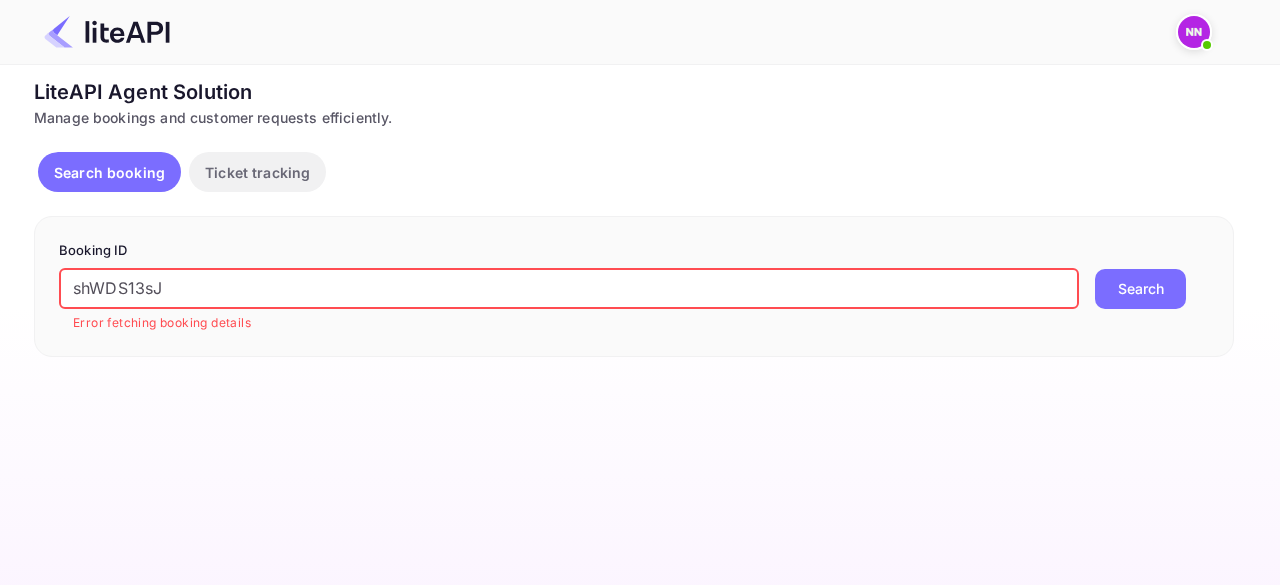 paste on "8772683" 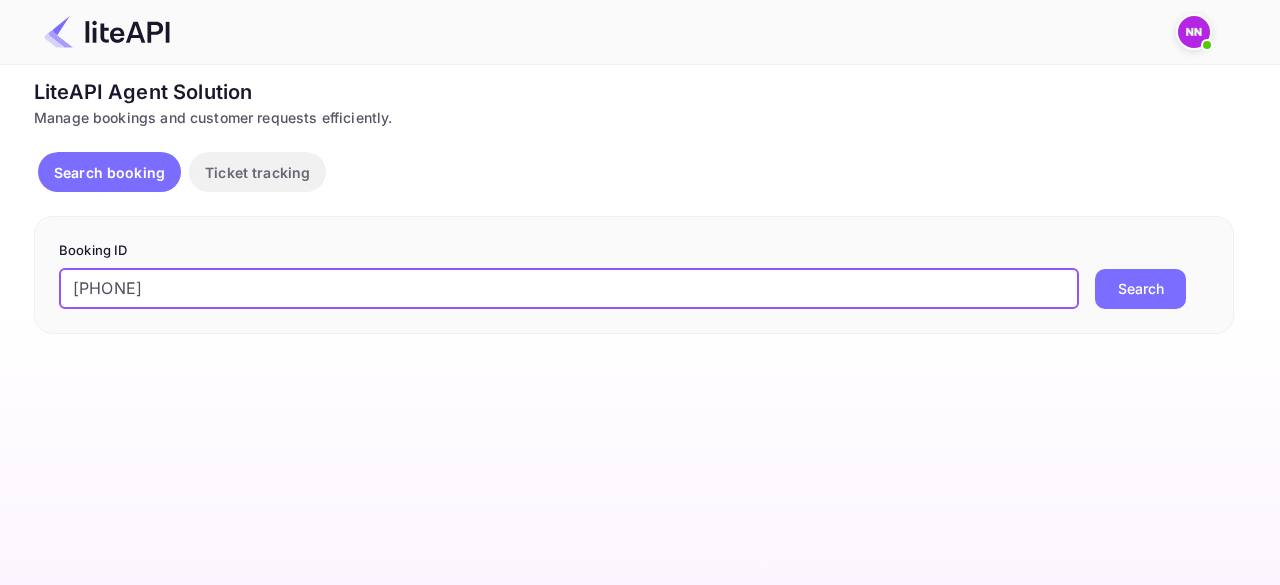 type on "8772683" 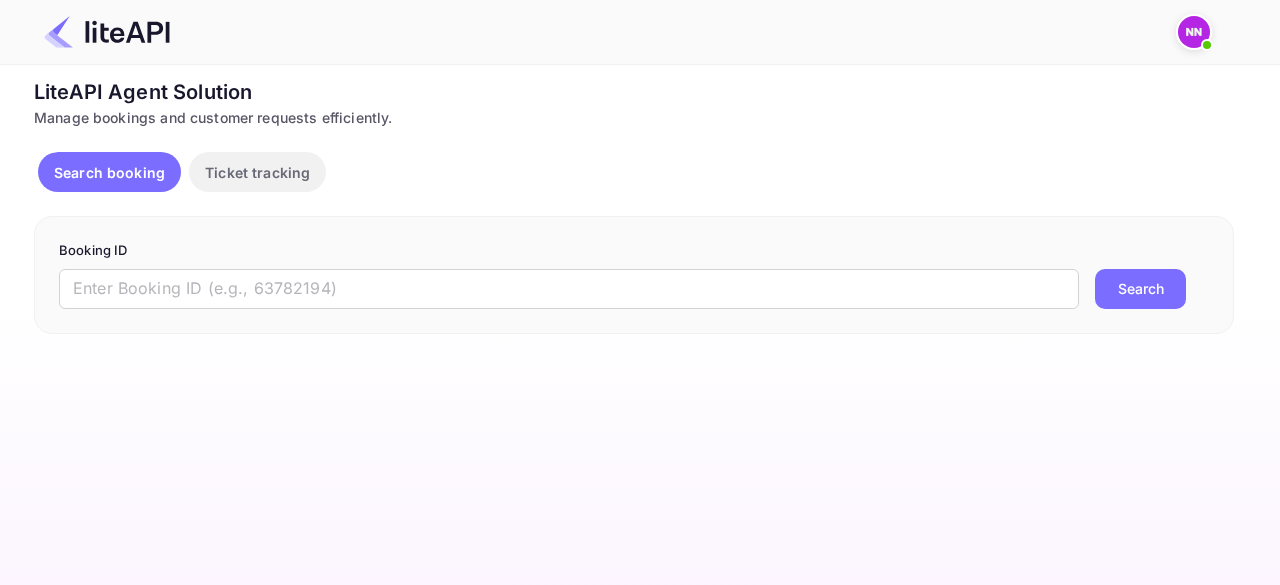 scroll, scrollTop: 0, scrollLeft: 0, axis: both 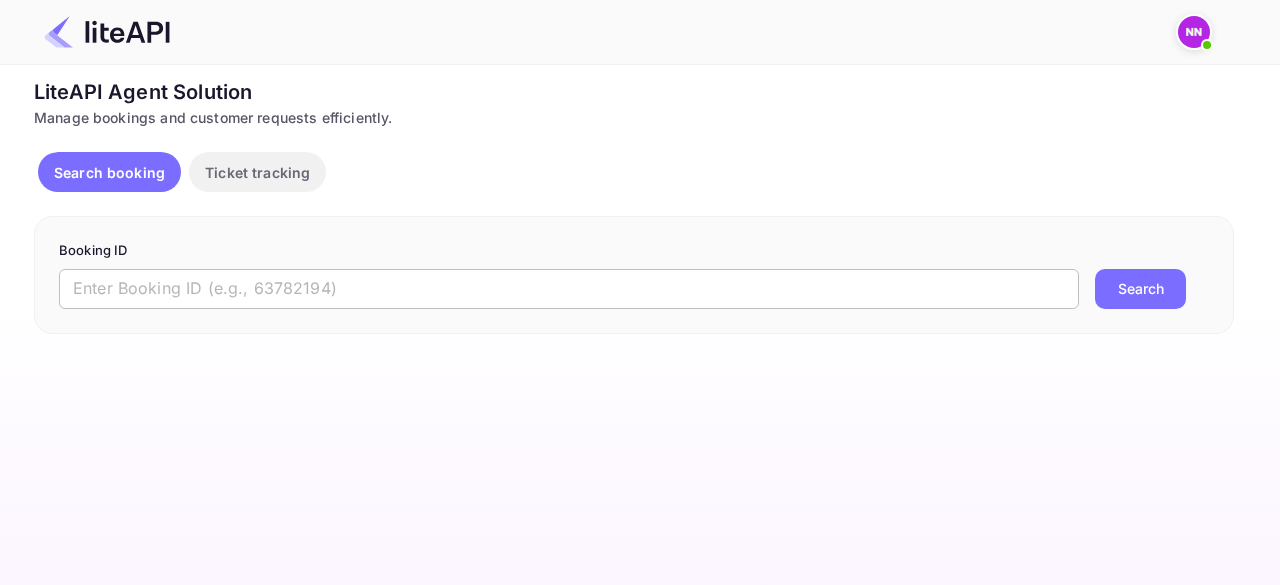 click at bounding box center [569, 289] 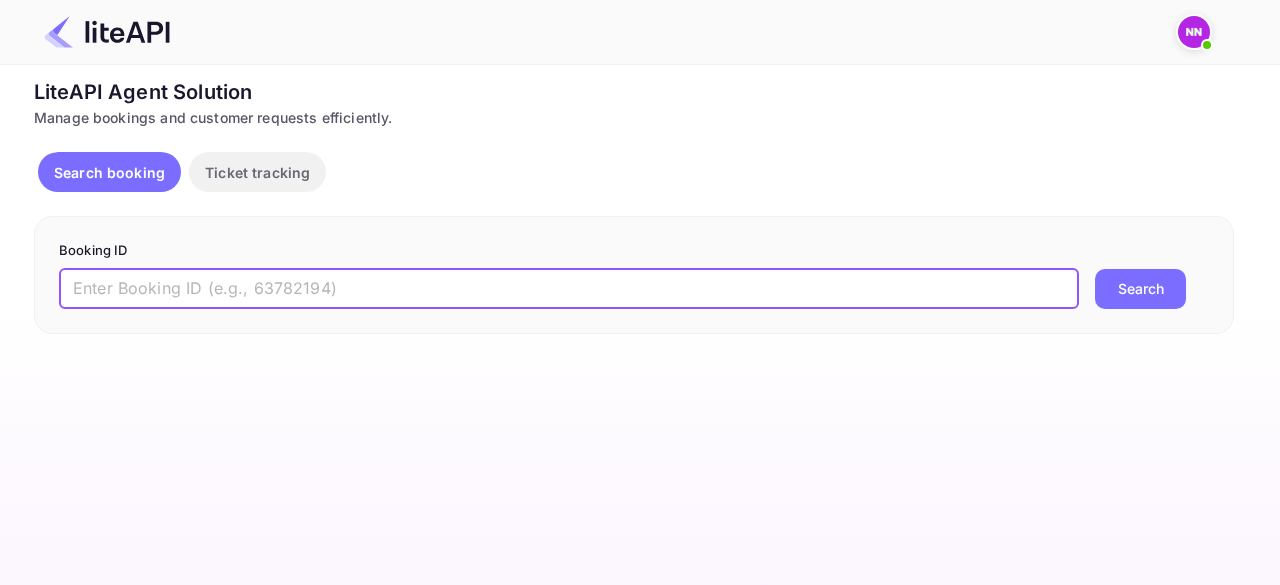 paste on "8598498" 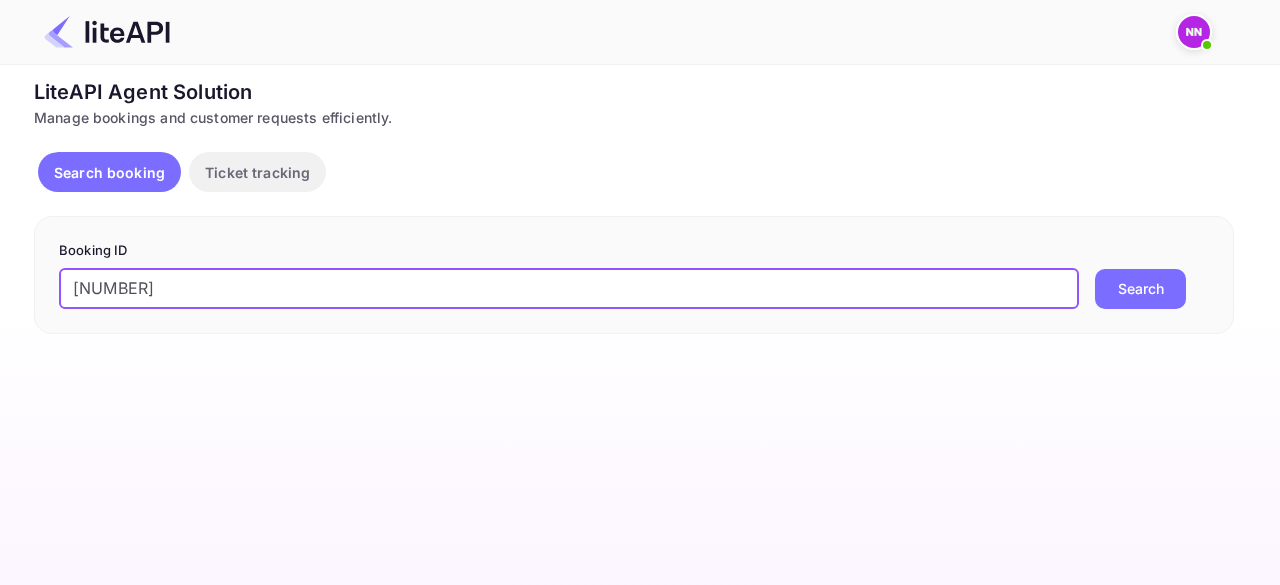 type on "8598498" 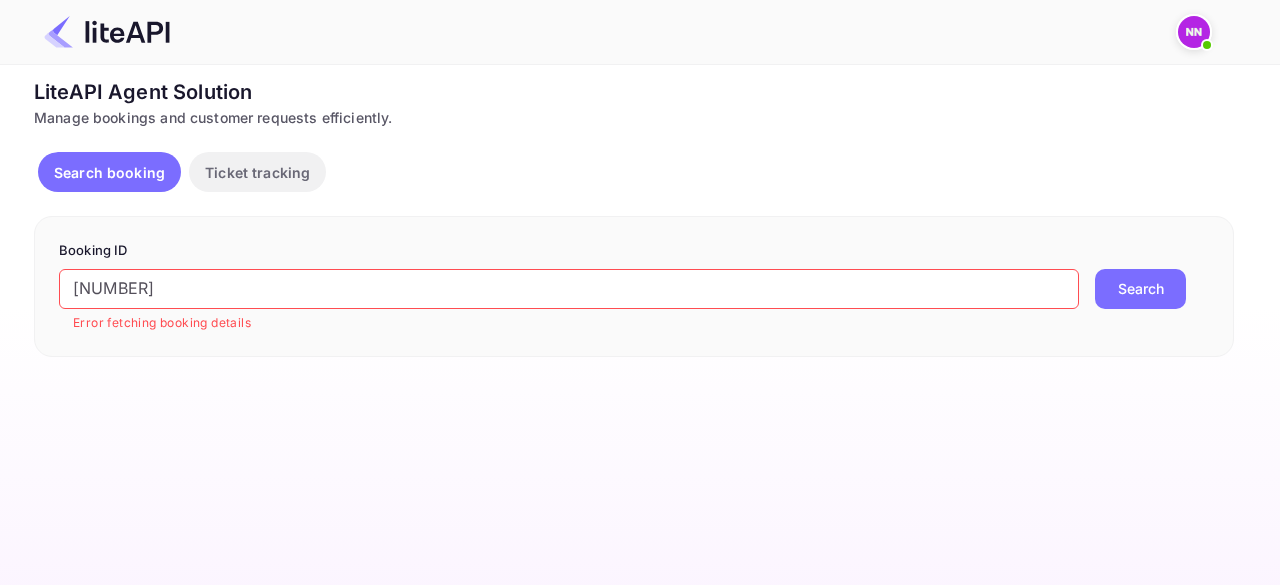 click at bounding box center [1194, 32] 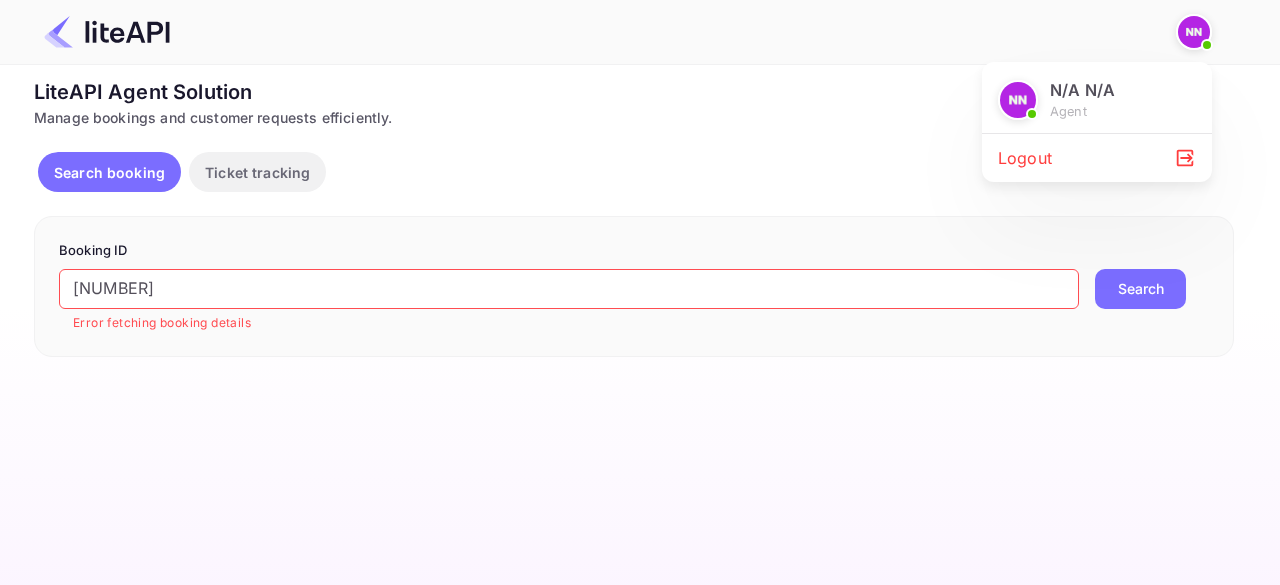 click on "Logout" at bounding box center (1097, 158) 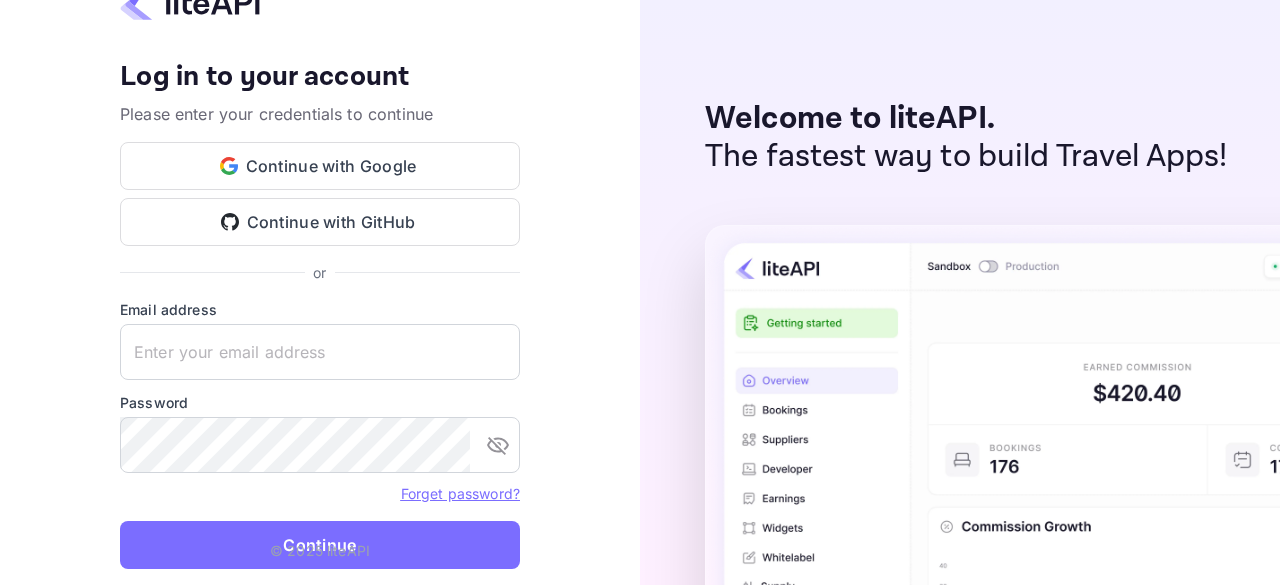 type on "password@tbo.com" 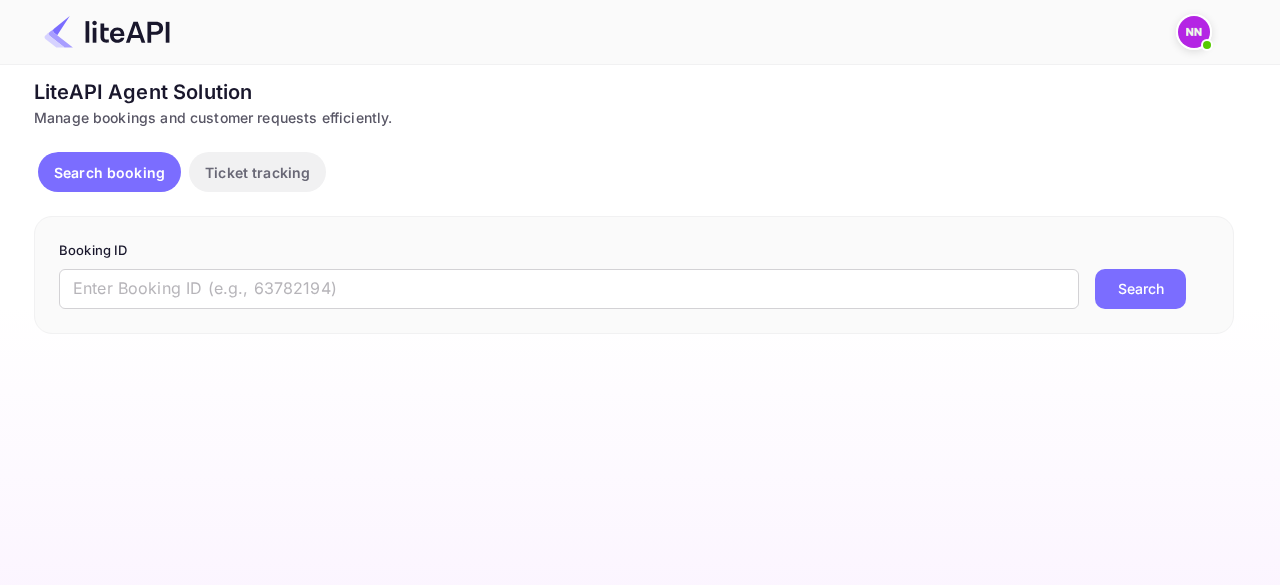 scroll, scrollTop: 0, scrollLeft: 0, axis: both 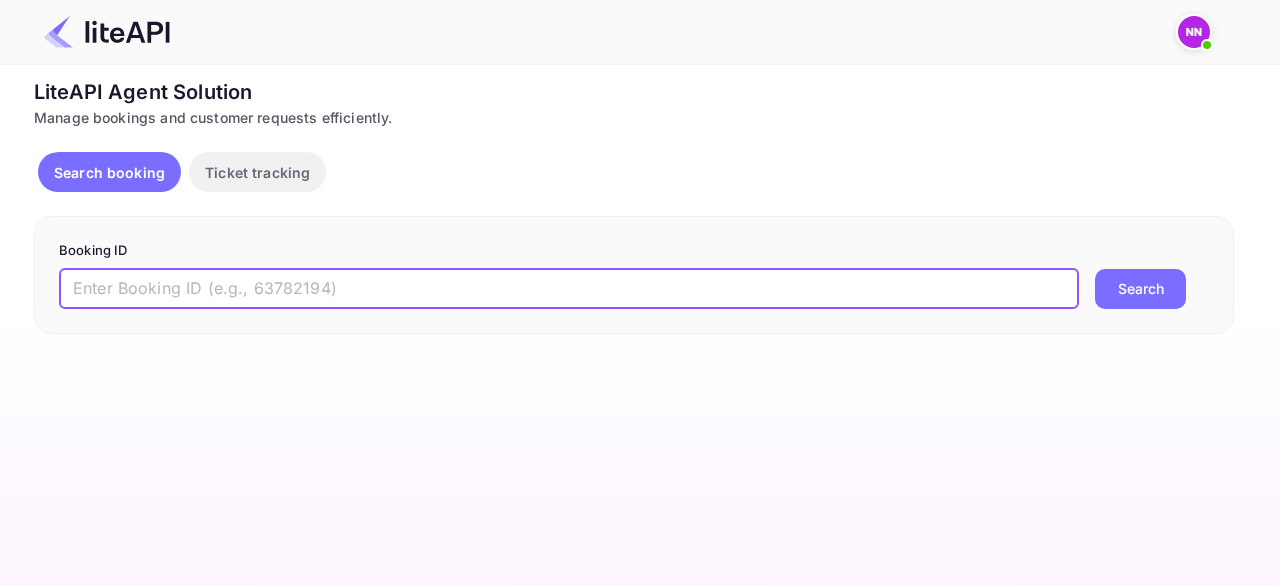 click at bounding box center (569, 289) 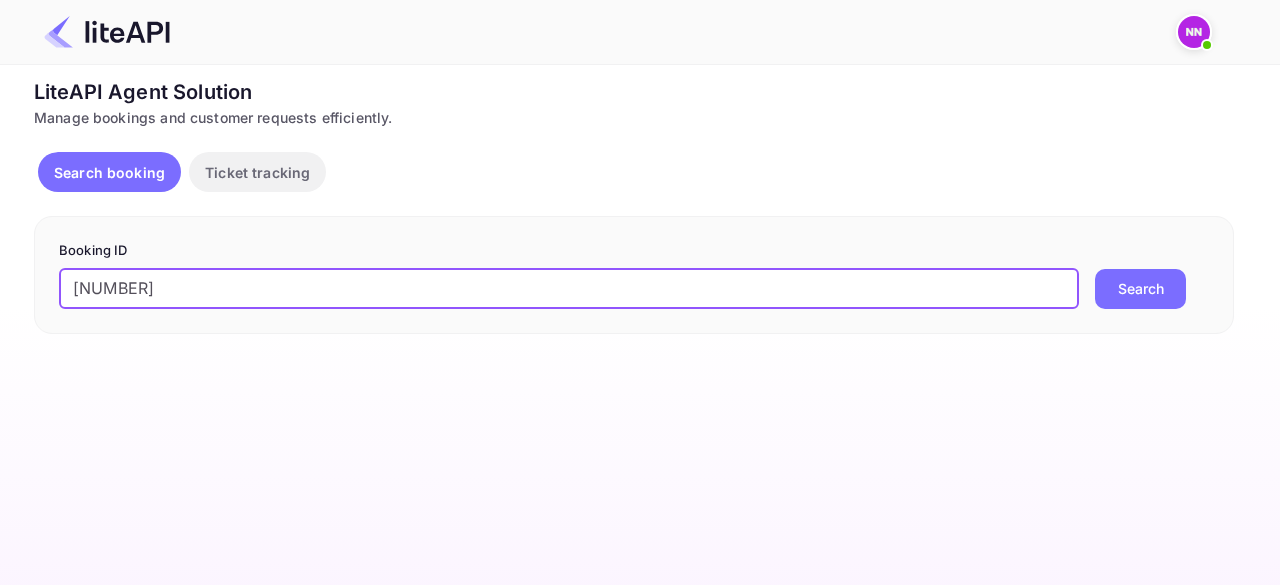 type on "8598498" 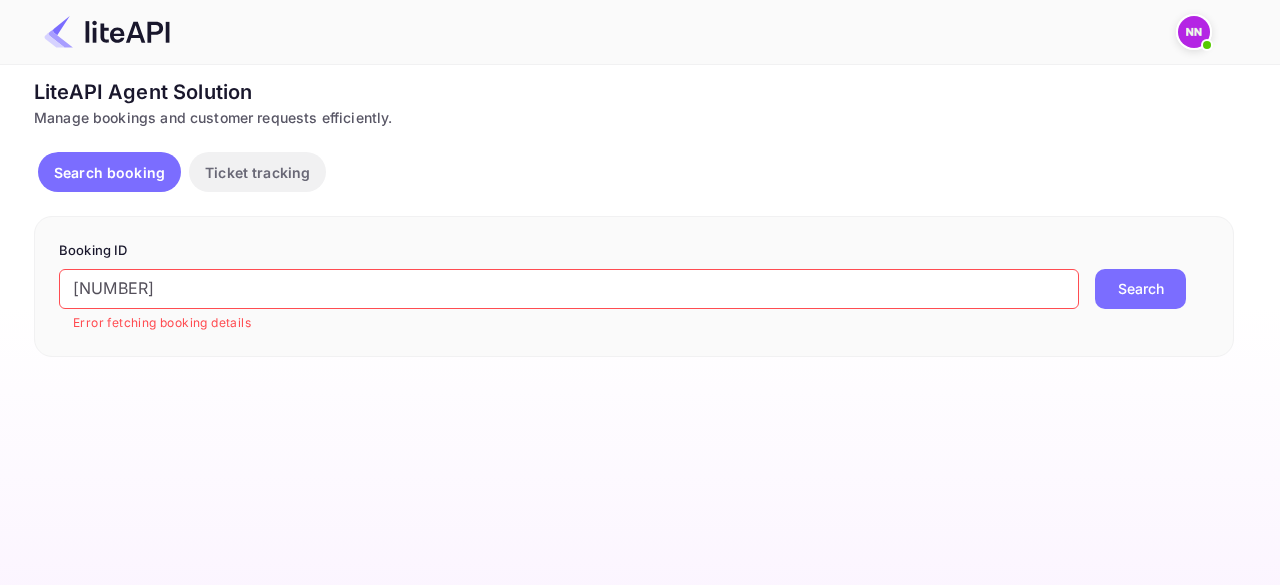 click at bounding box center (1194, 32) 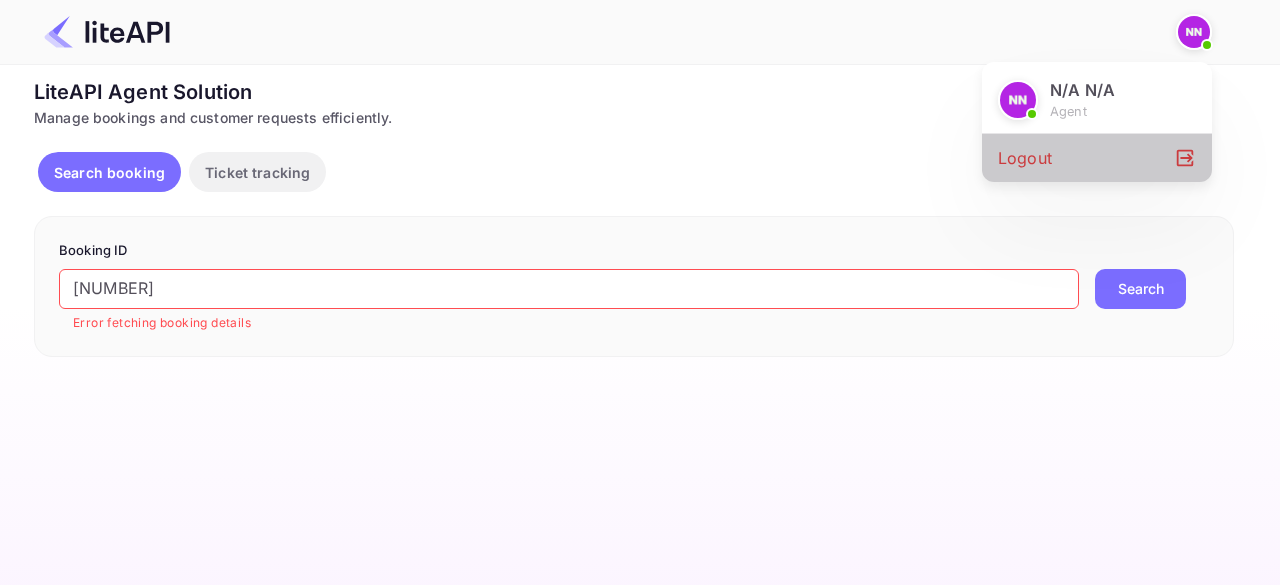 click on "Logout" at bounding box center [1097, 158] 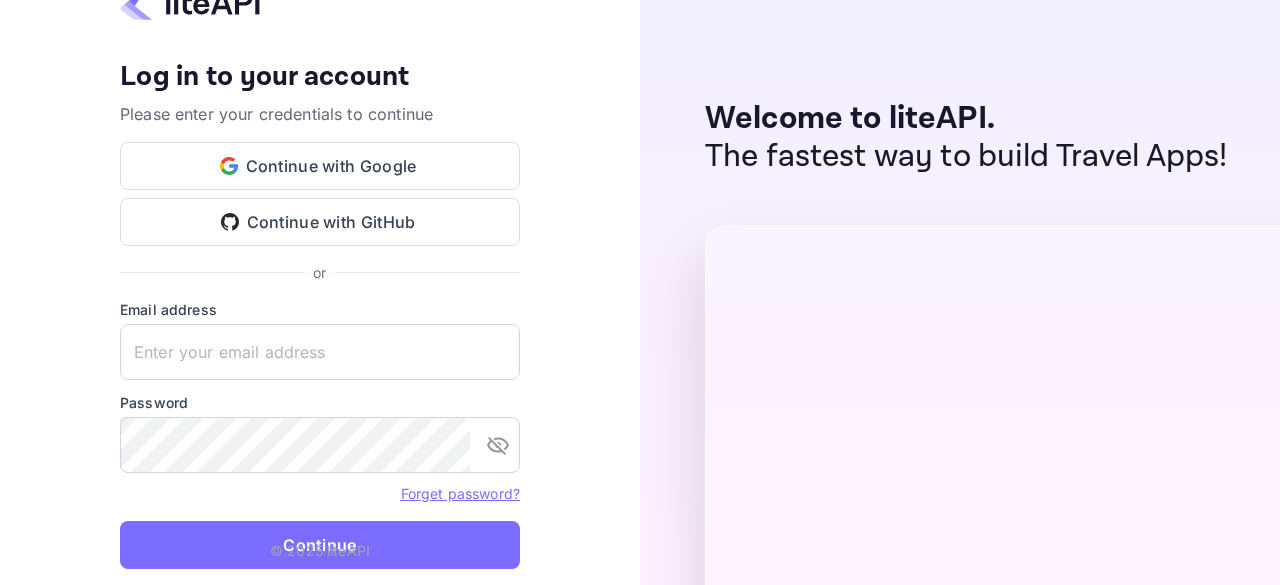type on "[EMAIL]" 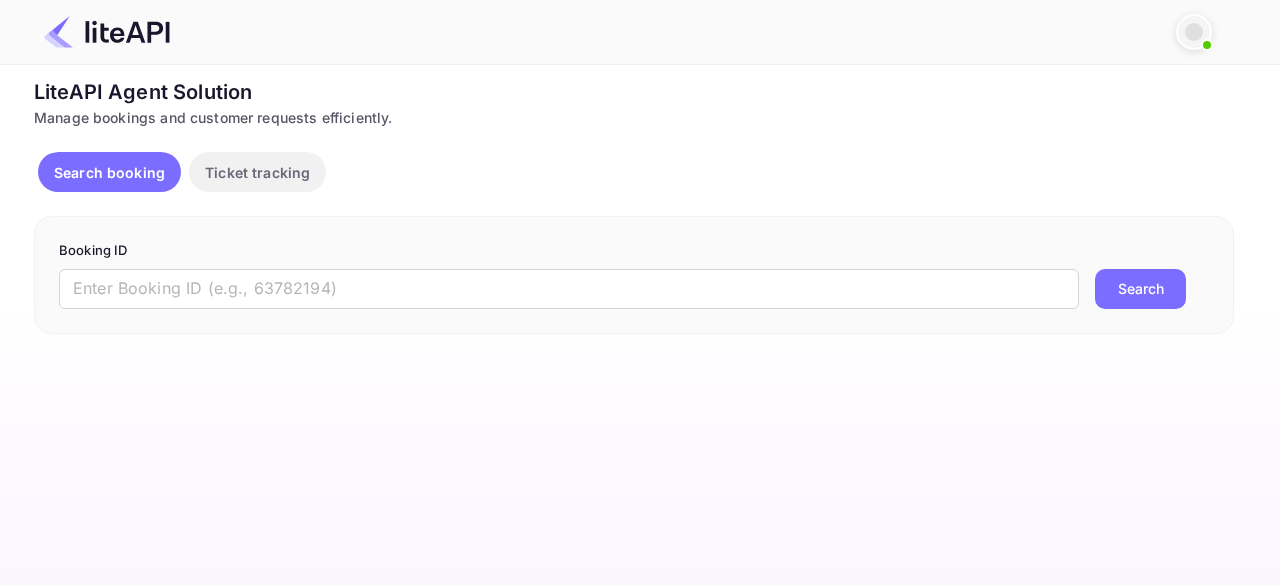 scroll, scrollTop: 0, scrollLeft: 0, axis: both 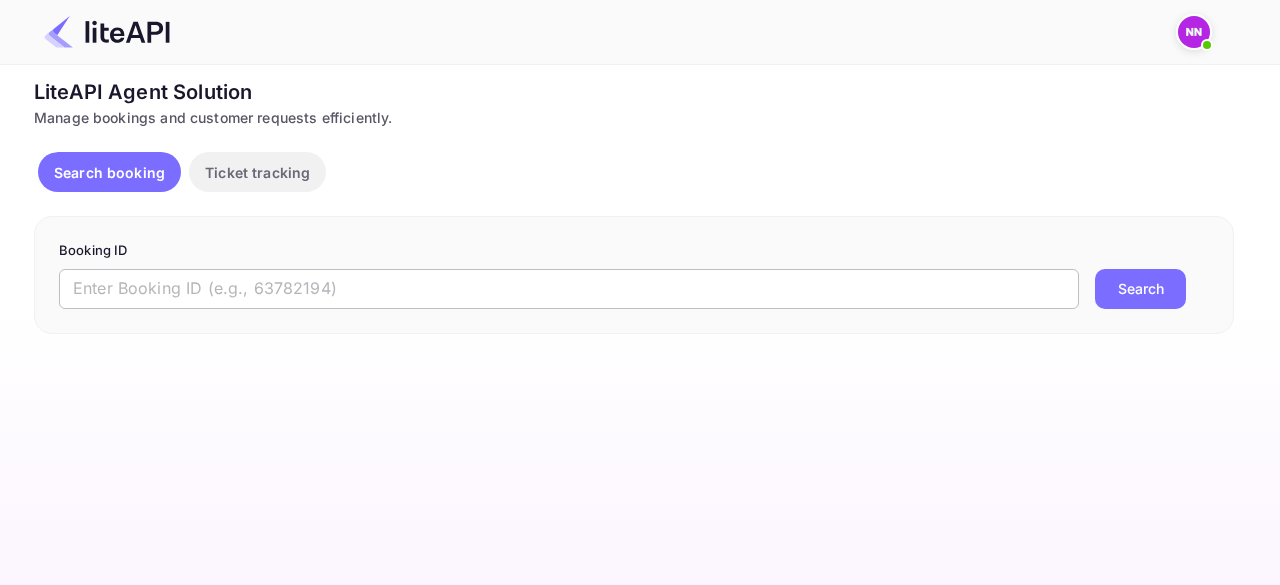 drag, startPoint x: 162, startPoint y: 265, endPoint x: 160, endPoint y: 291, distance: 26.076809 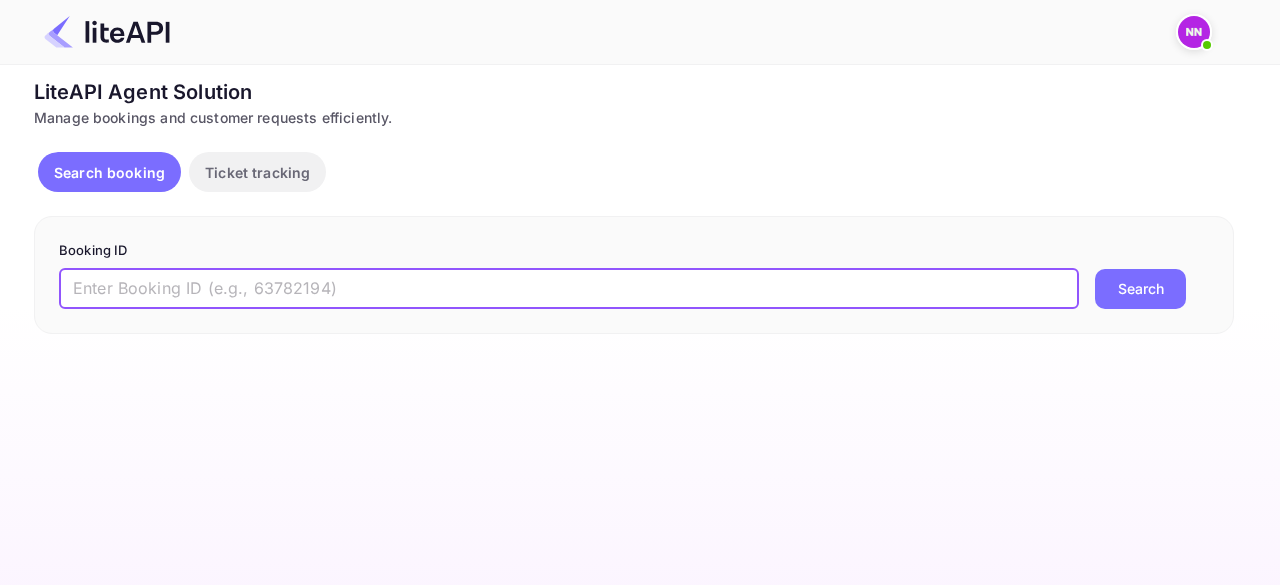 click at bounding box center [569, 289] 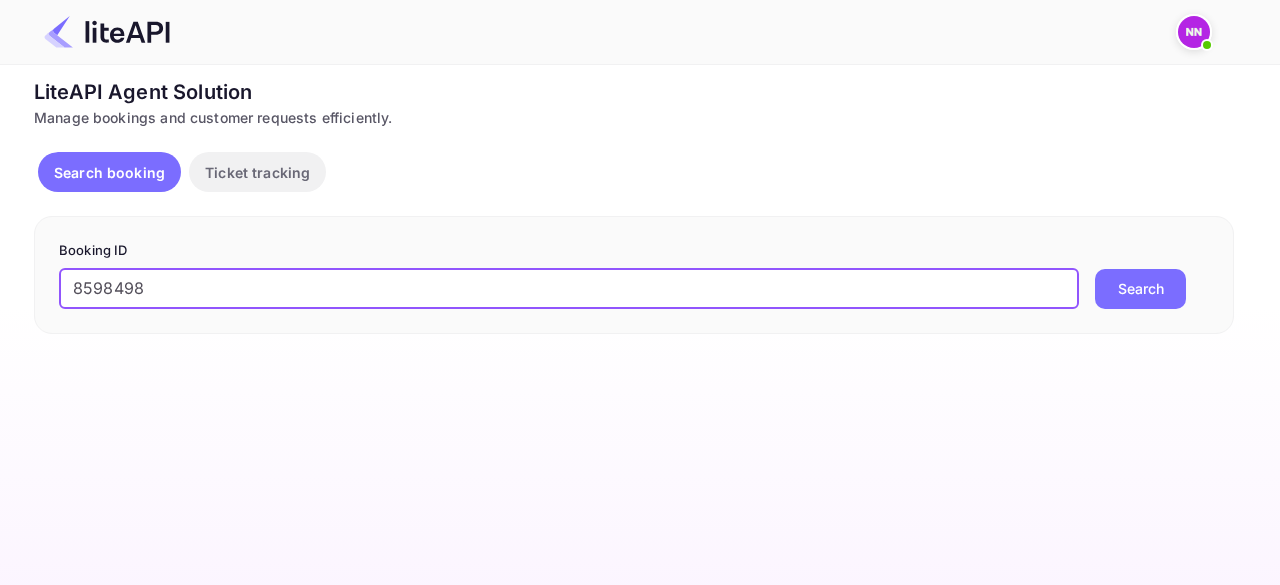 type on "8598498" 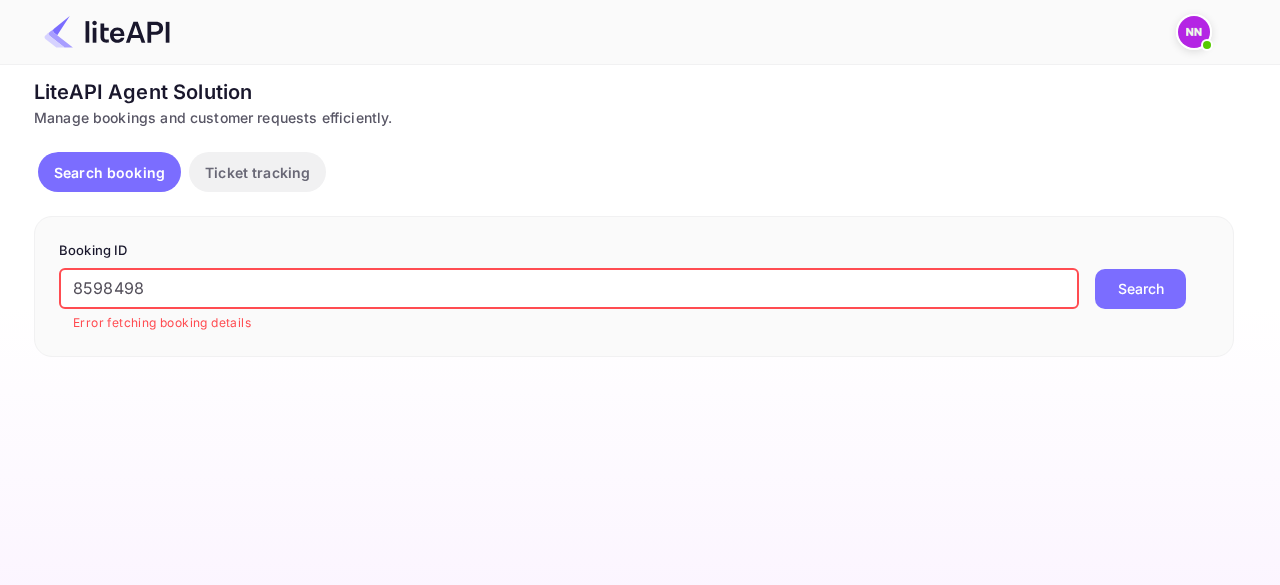 click at bounding box center (1207, 45) 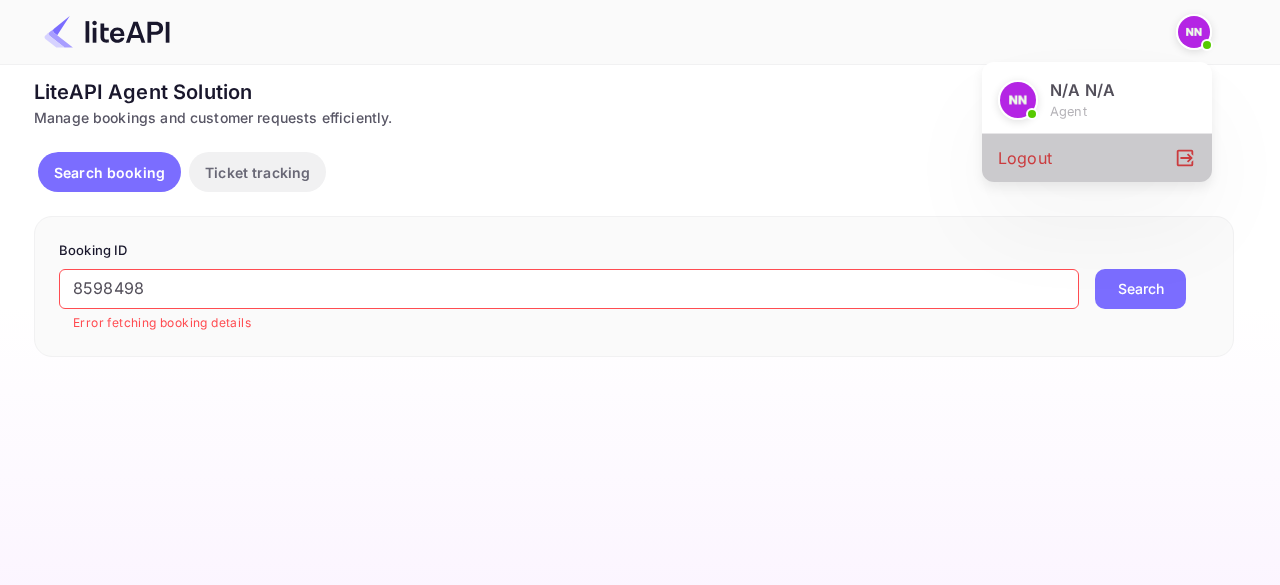 click on "Logout" at bounding box center [1097, 158] 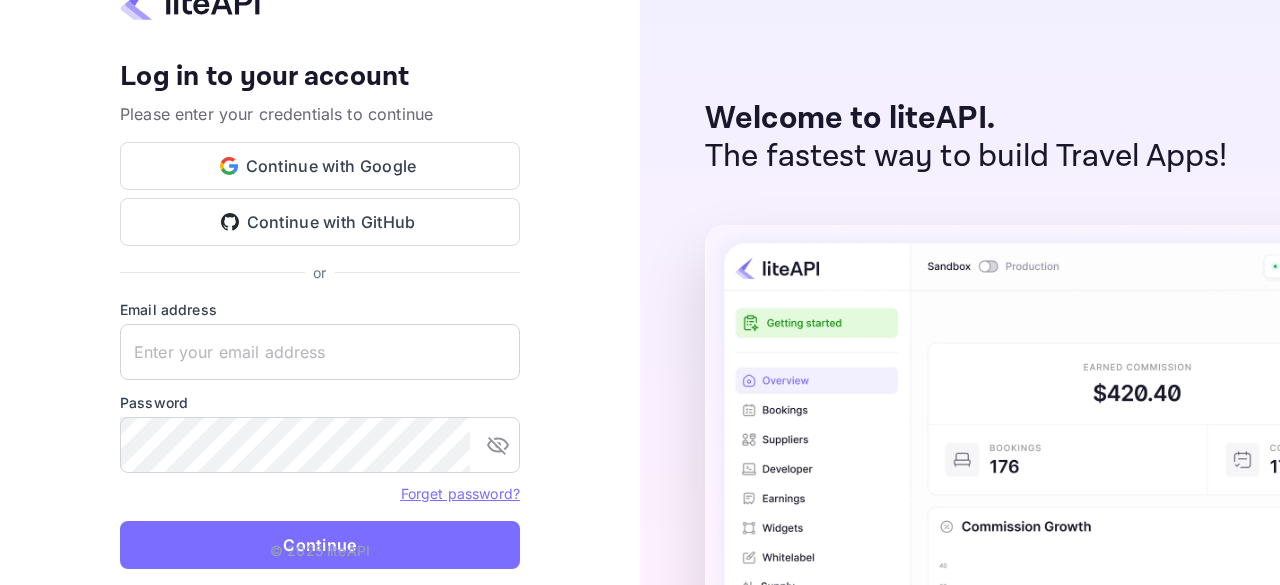 scroll, scrollTop: 0, scrollLeft: 0, axis: both 